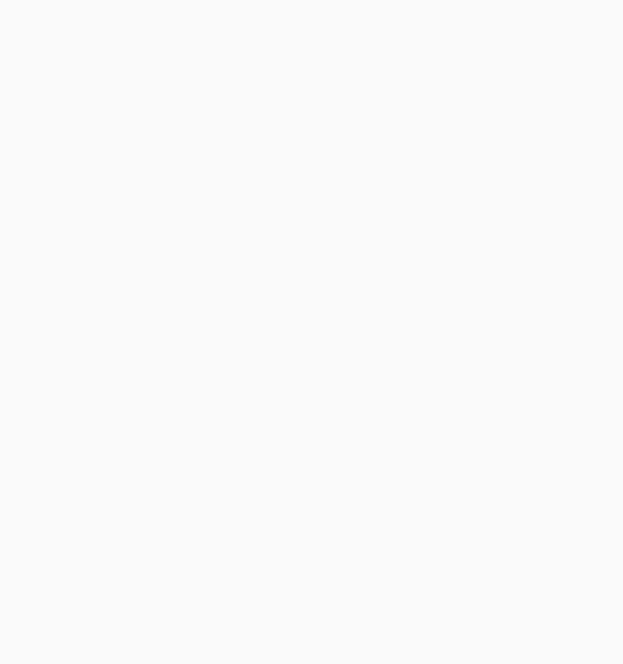 scroll, scrollTop: 0, scrollLeft: 0, axis: both 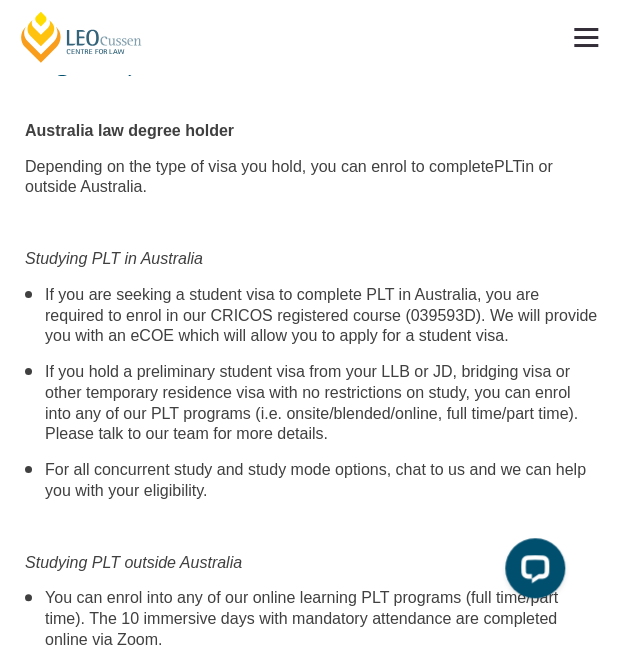 click at bounding box center (311, 223) 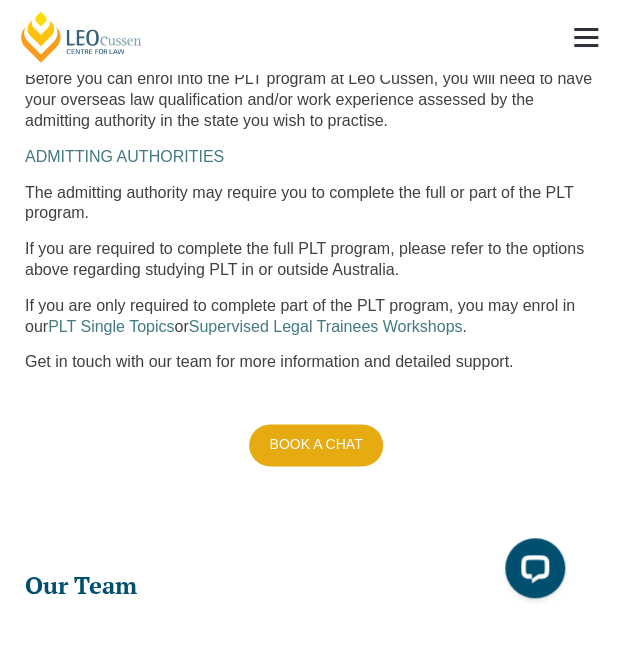 scroll, scrollTop: 2251, scrollLeft: 0, axis: vertical 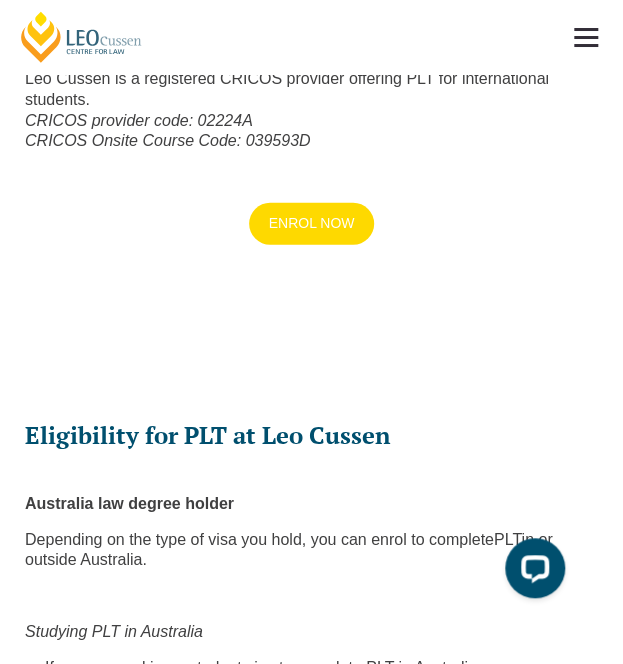 click on "ENROL NOW" at bounding box center [312, 224] 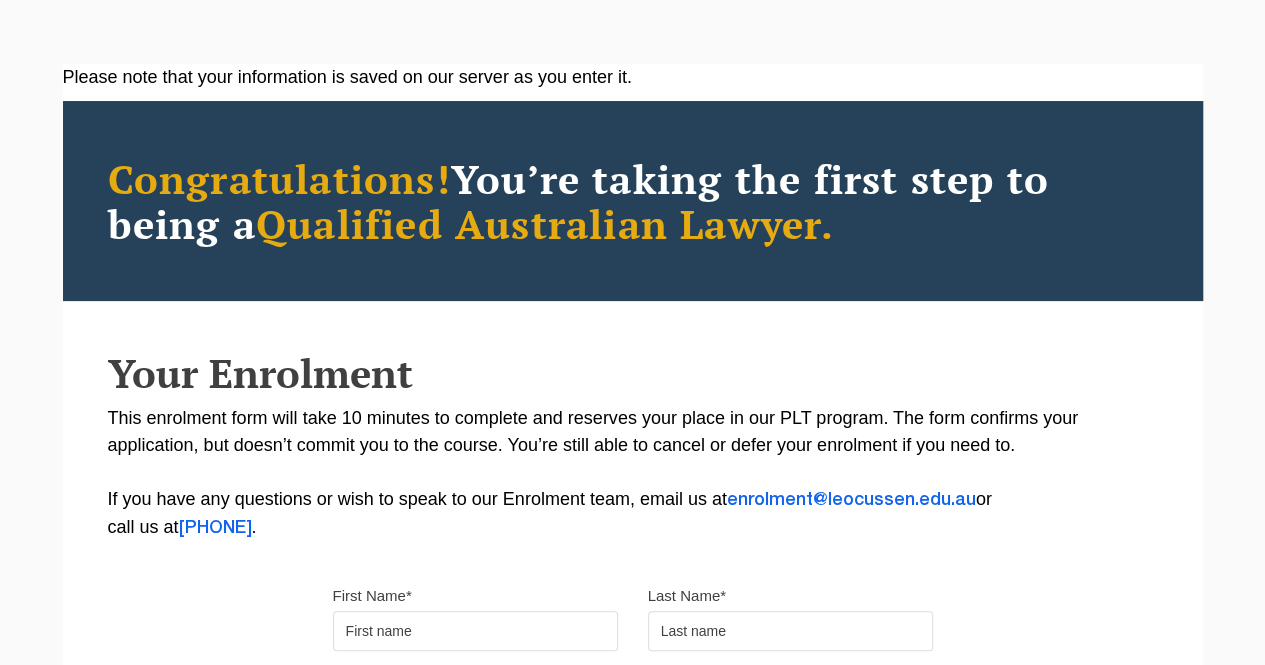 scroll, scrollTop: 102, scrollLeft: 0, axis: vertical 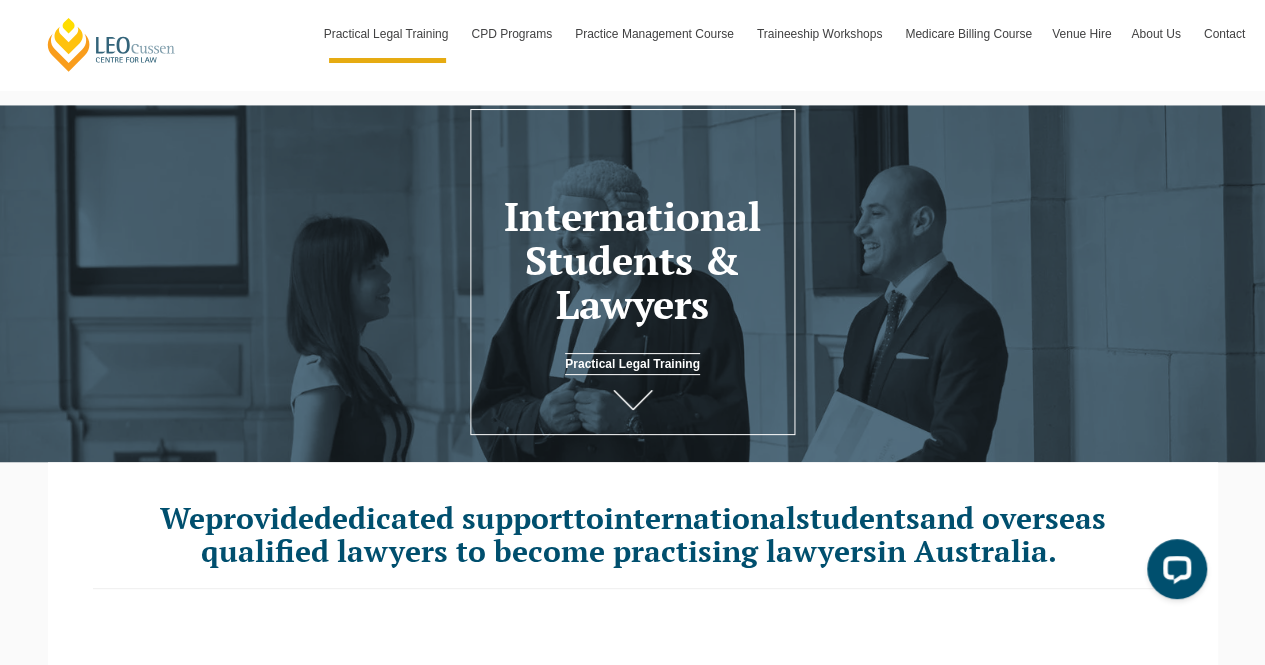 click on "Practical Legal Training" at bounding box center (632, 364) 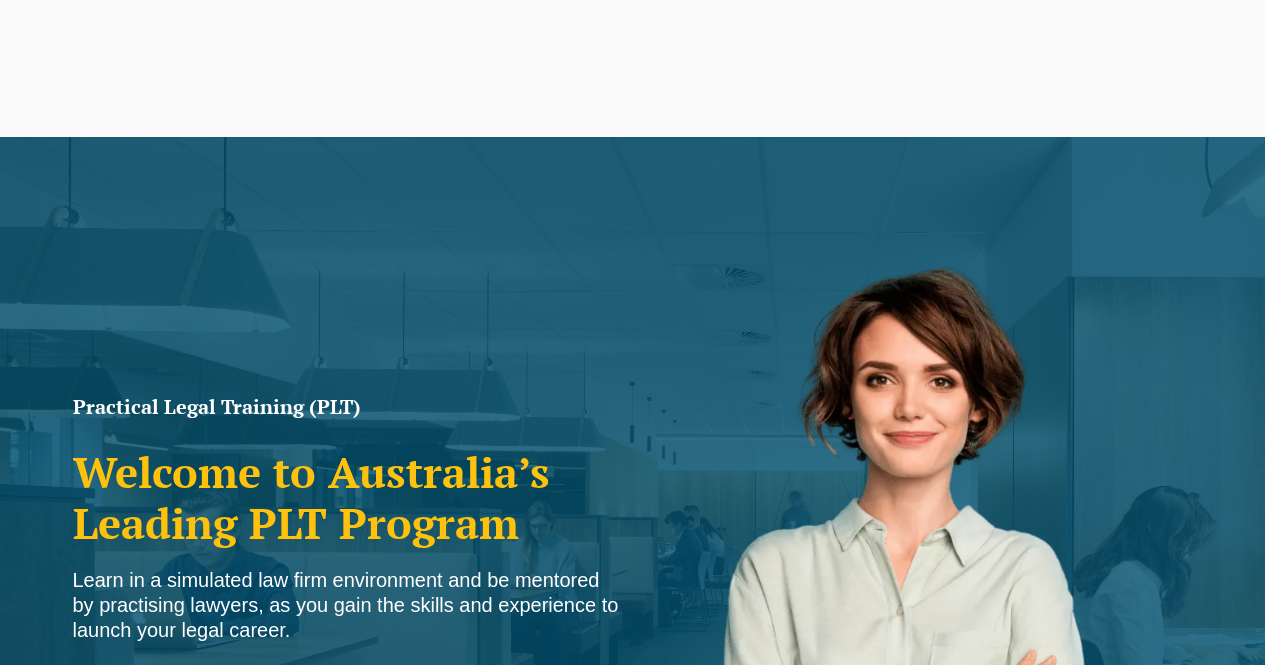 scroll, scrollTop: 1121, scrollLeft: 0, axis: vertical 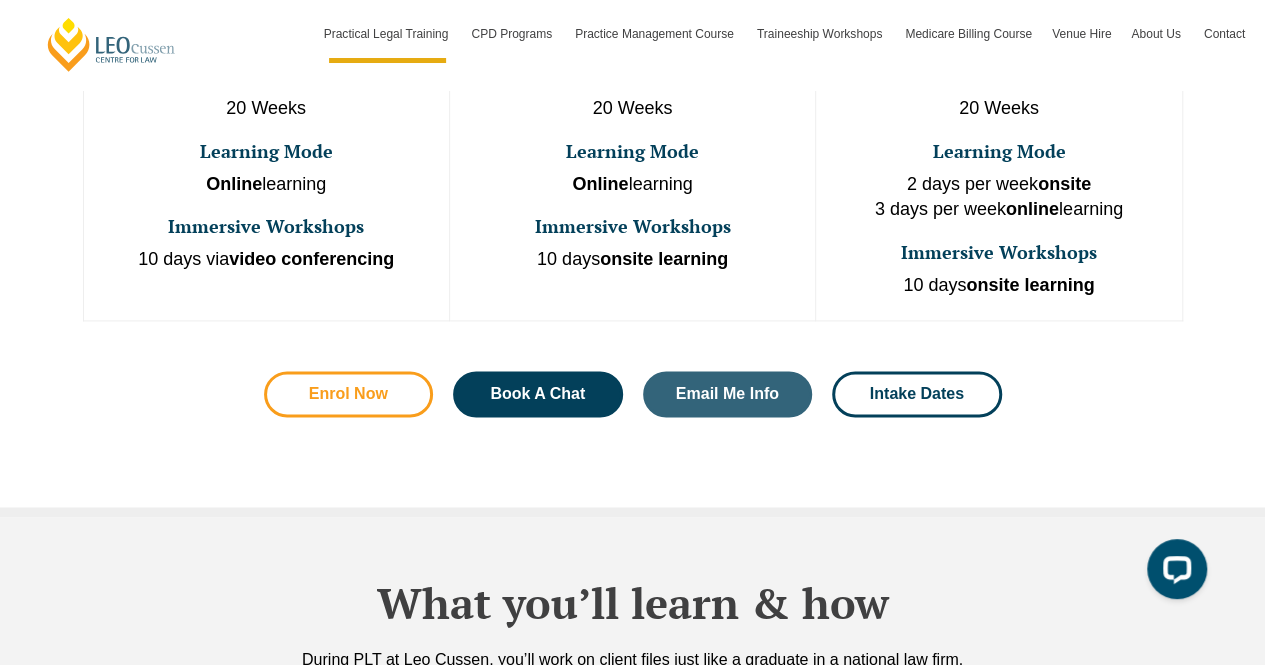 click on "Enrol Now" at bounding box center [349, 394] 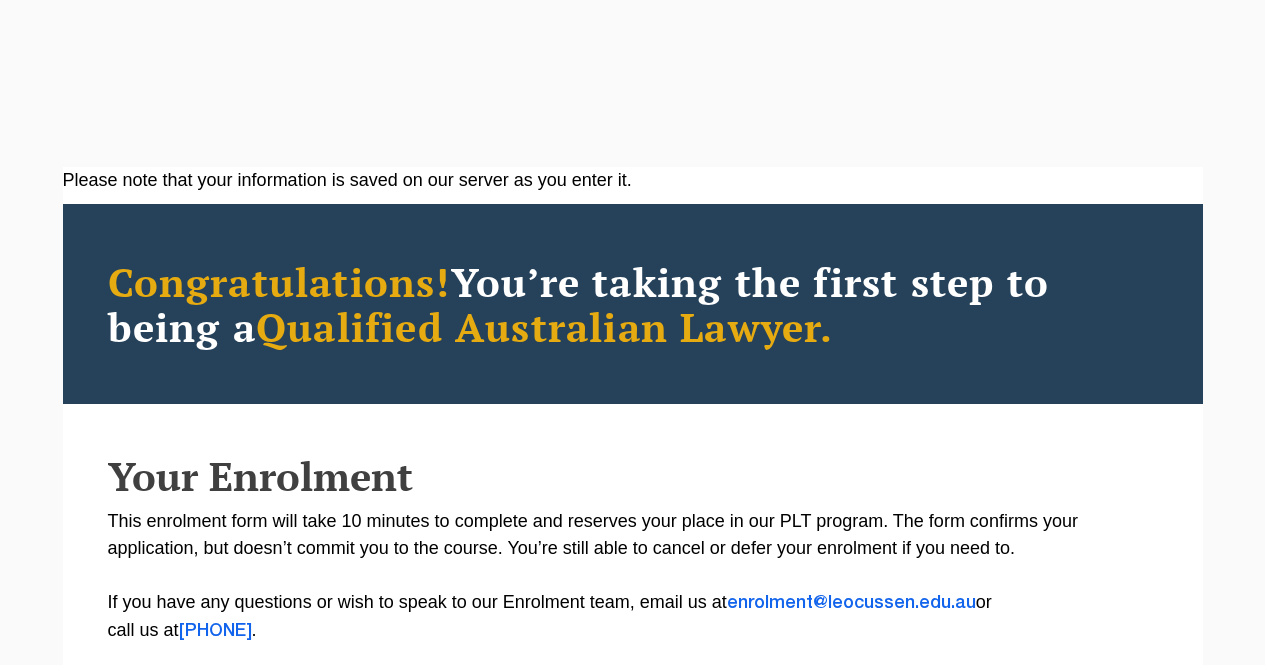 scroll, scrollTop: 0, scrollLeft: 0, axis: both 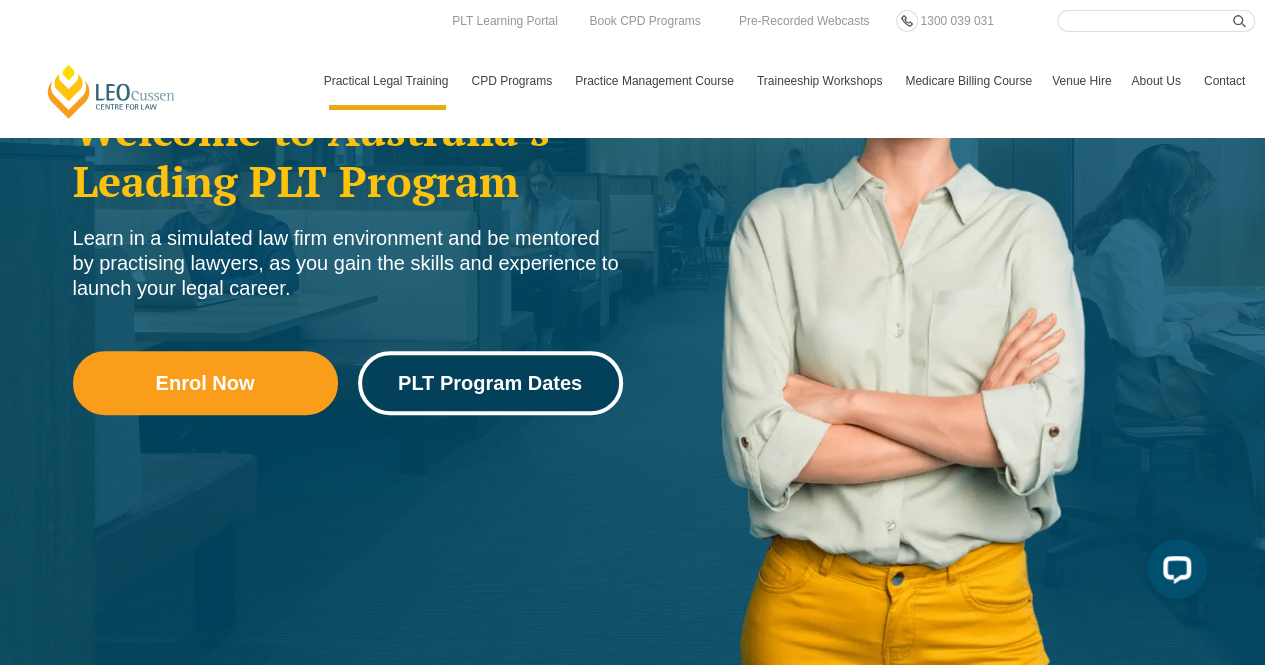 click on "PLT Program Dates" at bounding box center [490, 383] 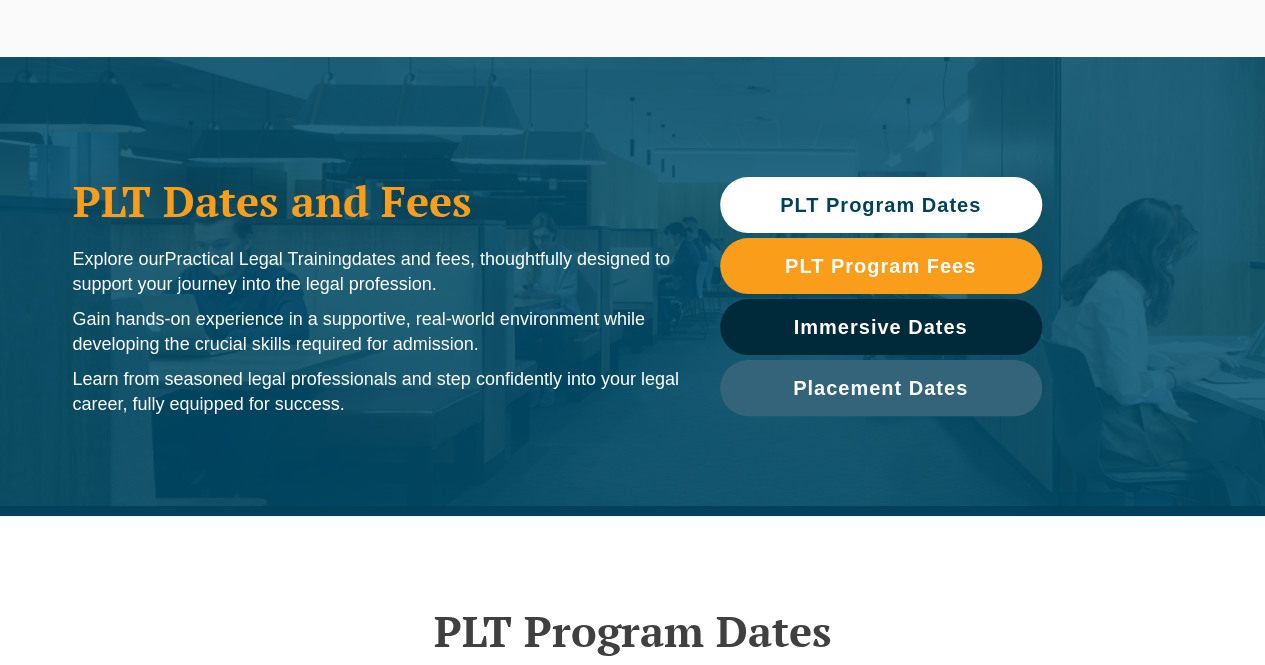scroll, scrollTop: 509, scrollLeft: 0, axis: vertical 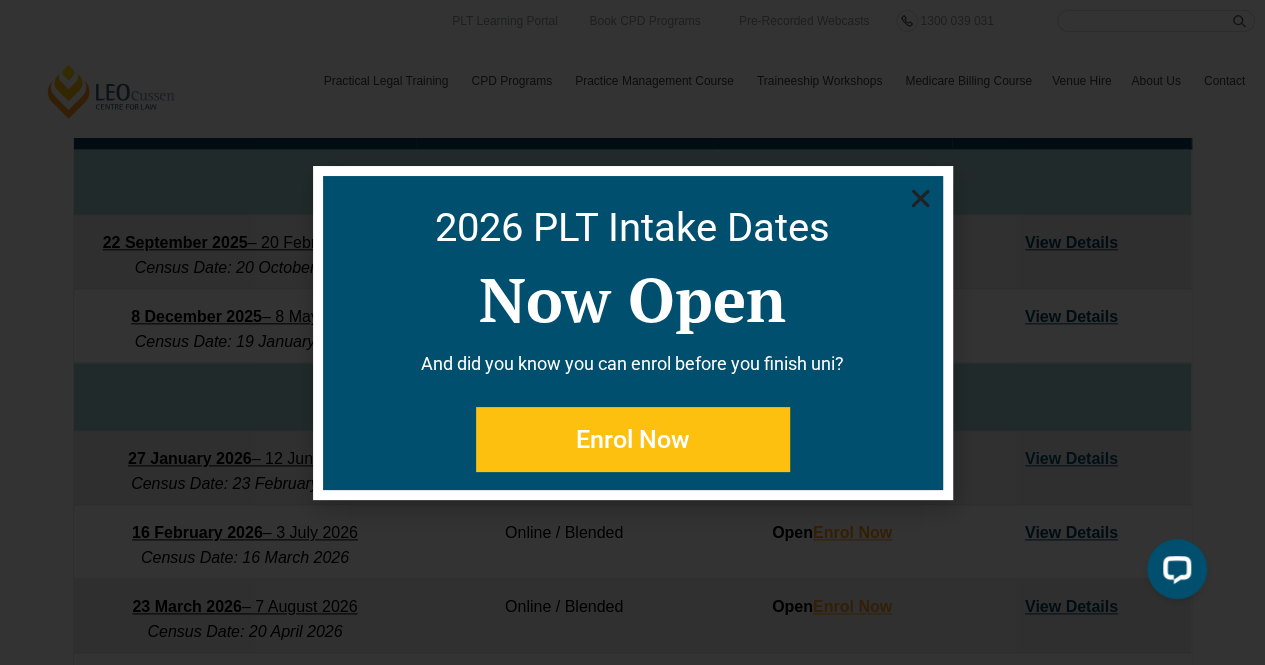 click 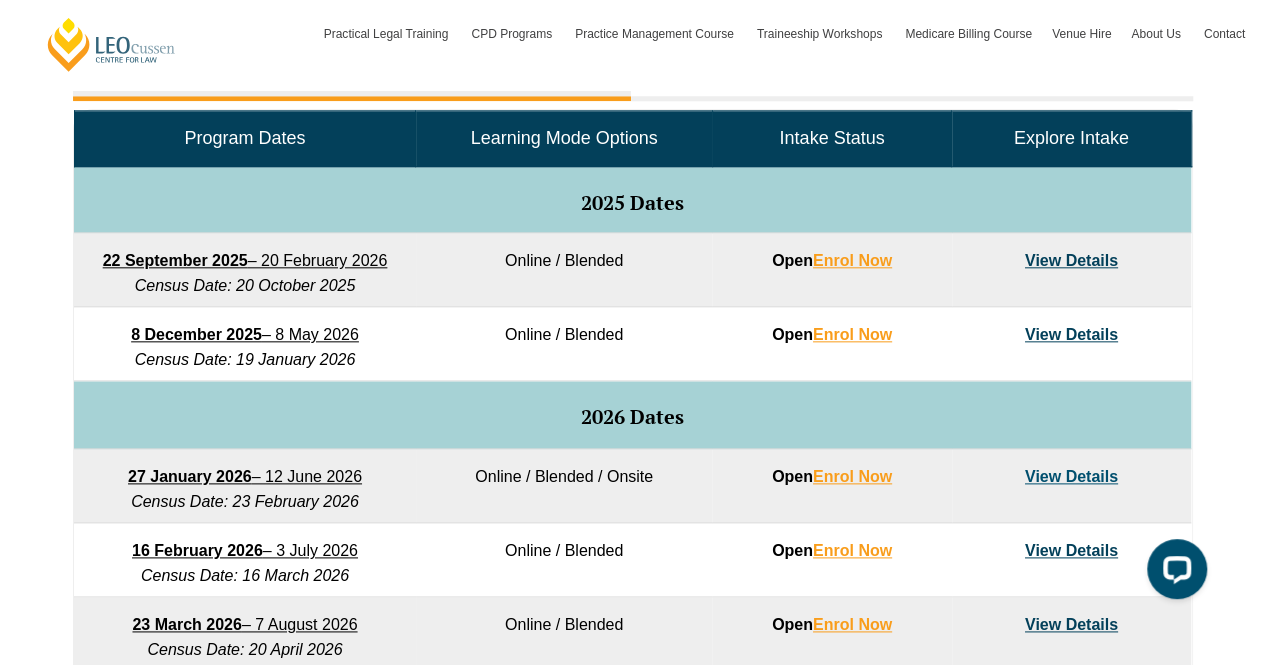 scroll, scrollTop: 967, scrollLeft: 0, axis: vertical 